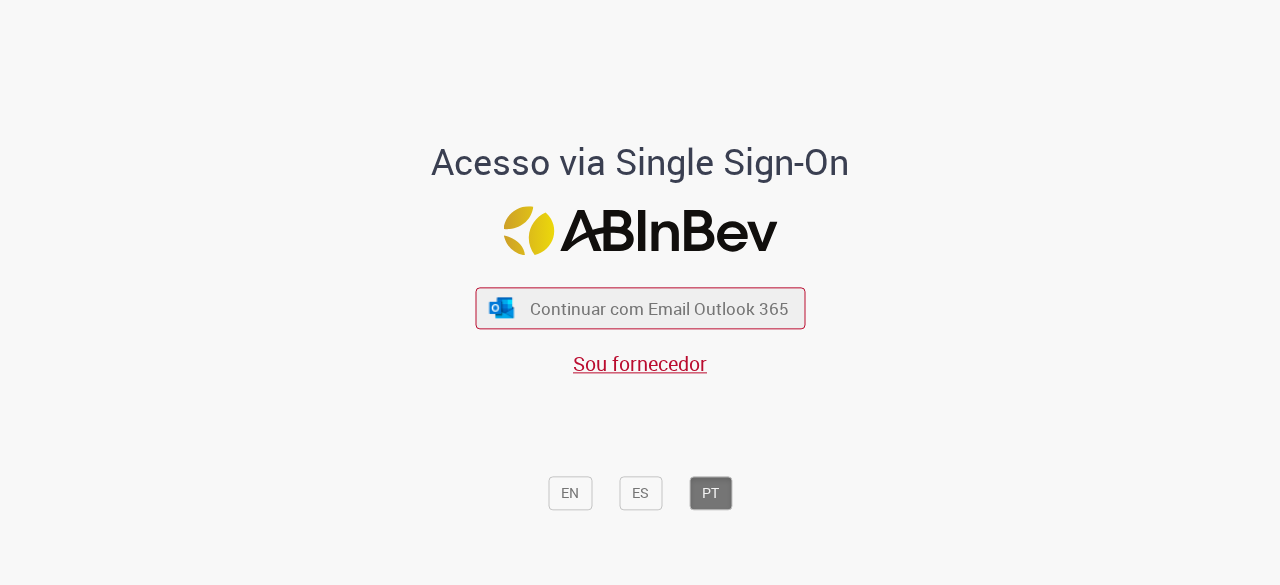 scroll, scrollTop: 0, scrollLeft: 0, axis: both 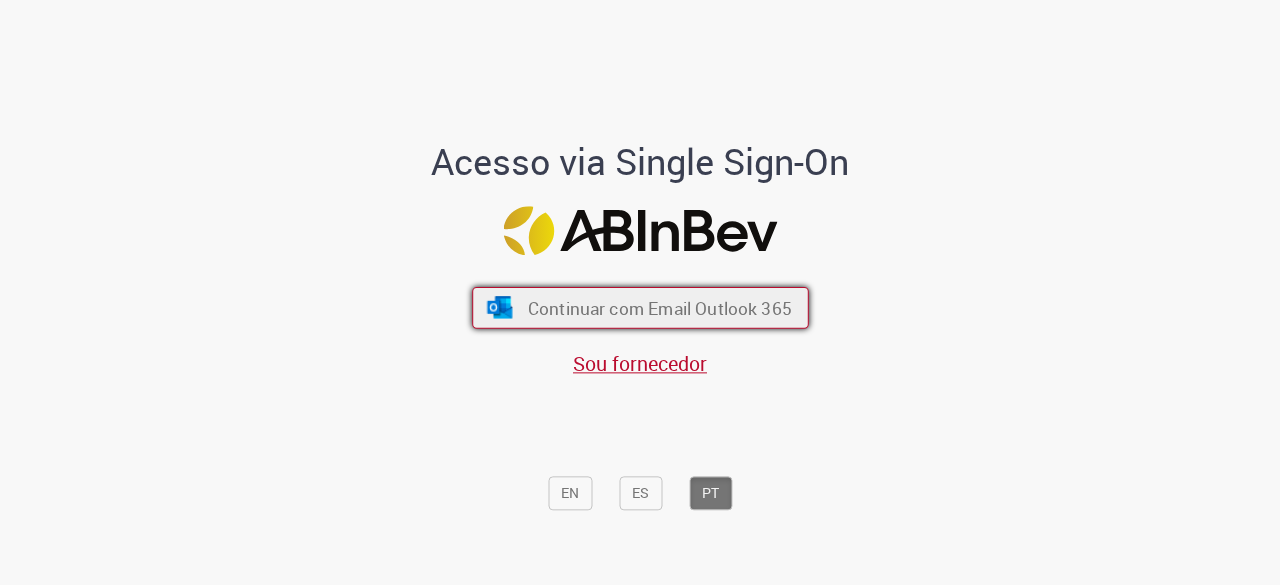 click on "Continuar com Email Outlook 365" at bounding box center (640, 308) 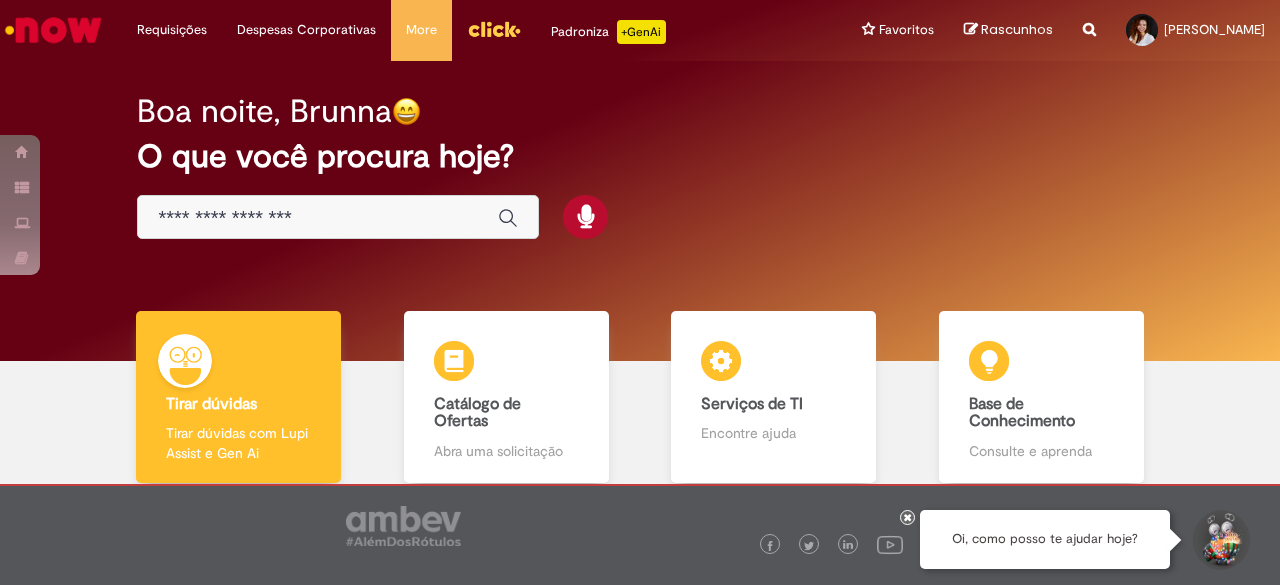 scroll, scrollTop: 0, scrollLeft: 0, axis: both 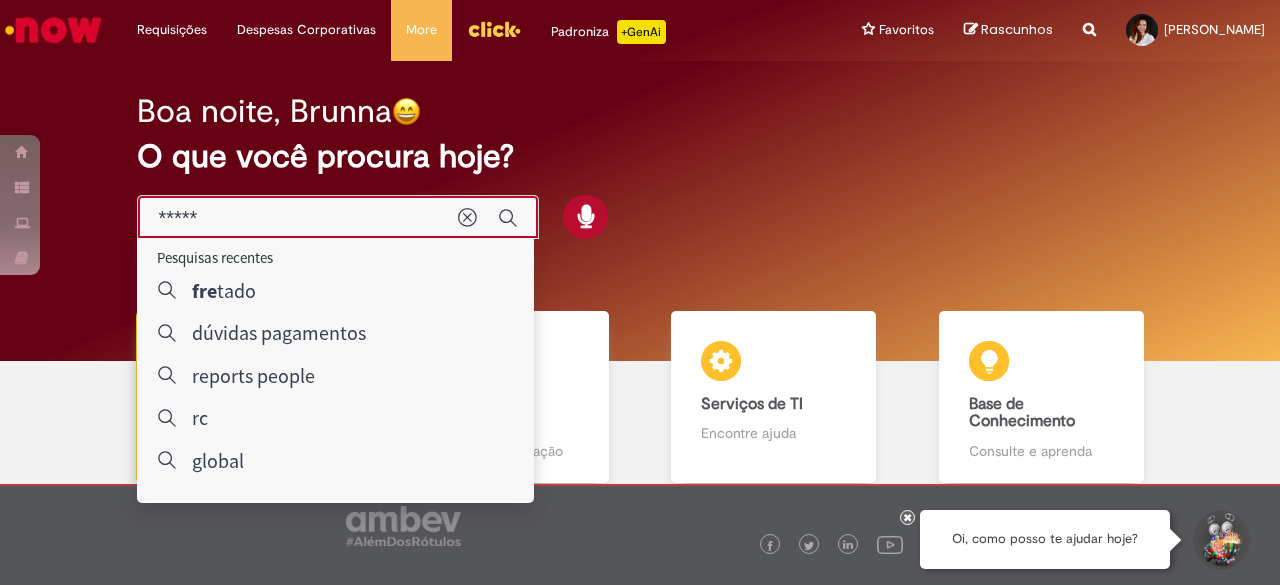 type on "******" 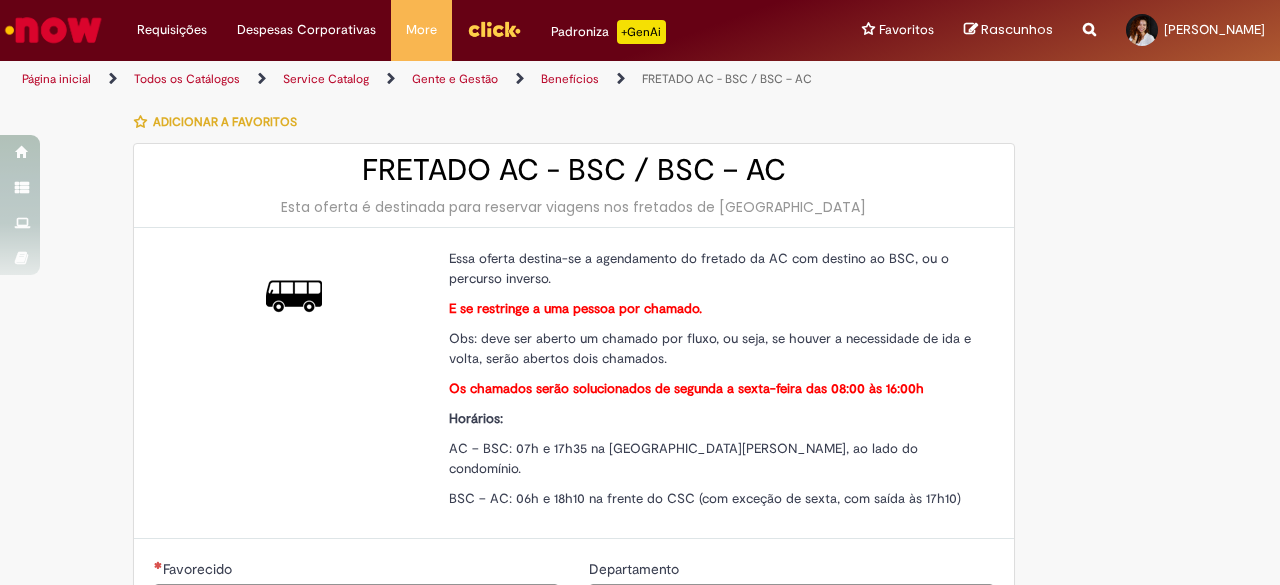 type on "********" 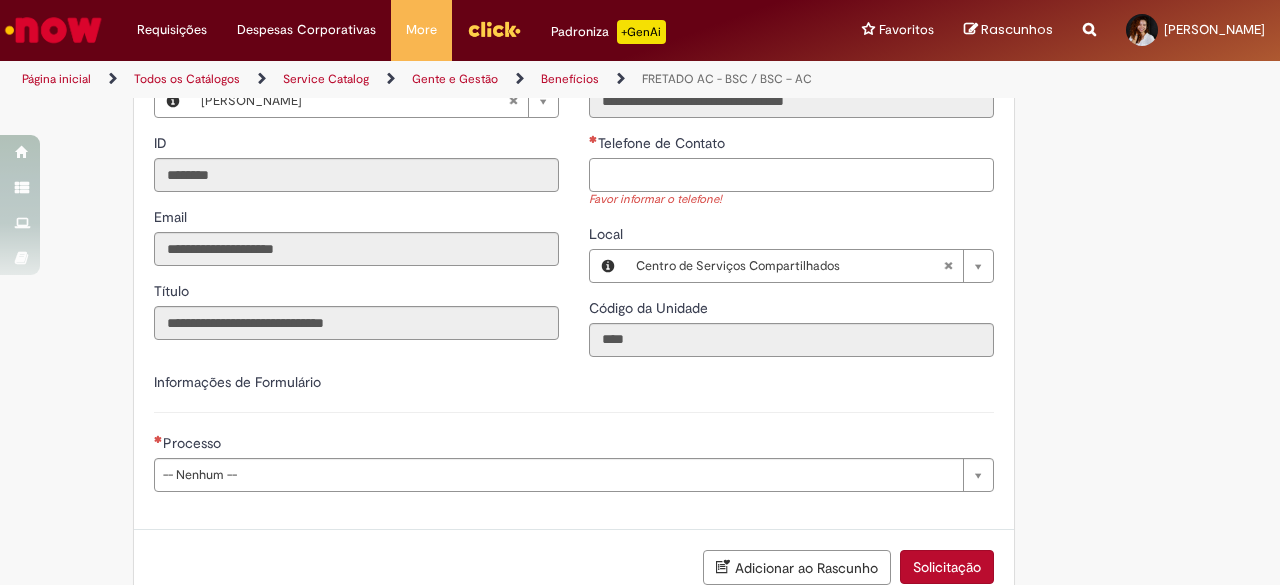 click on "Telefone de Contato" at bounding box center (791, 175) 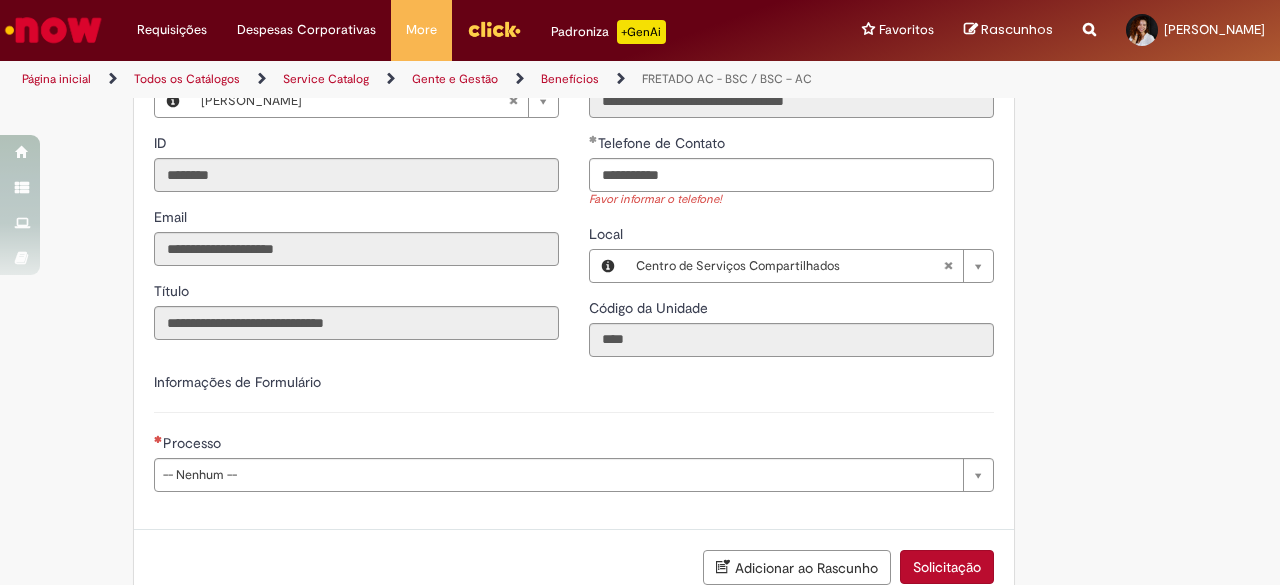 click on "**********" at bounding box center [640, 157] 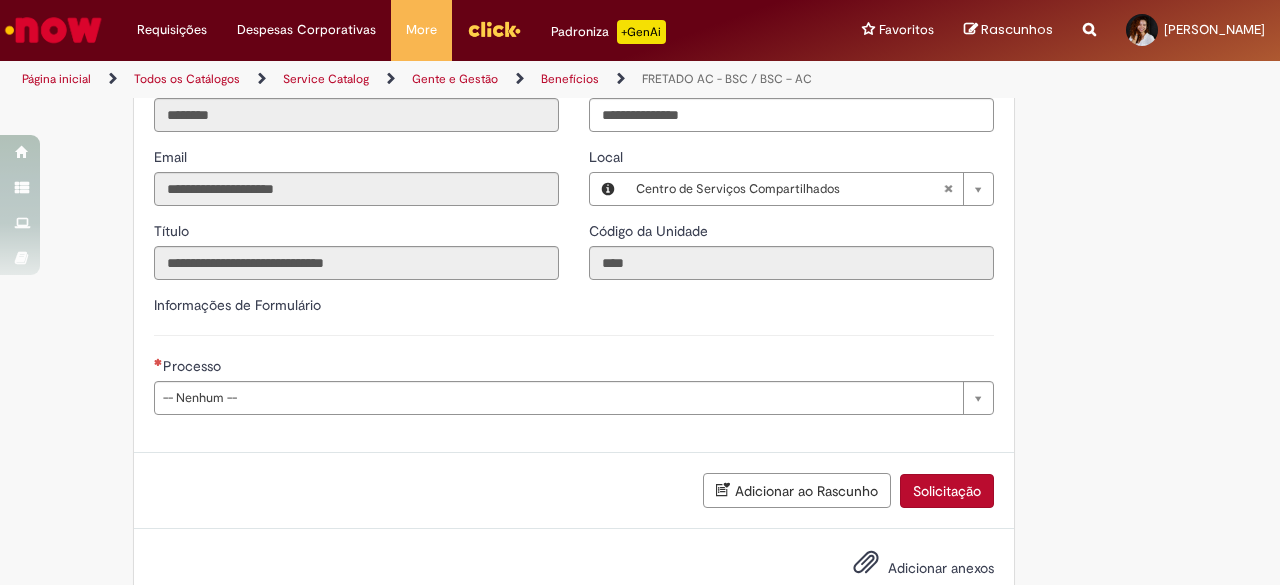 scroll, scrollTop: 588, scrollLeft: 0, axis: vertical 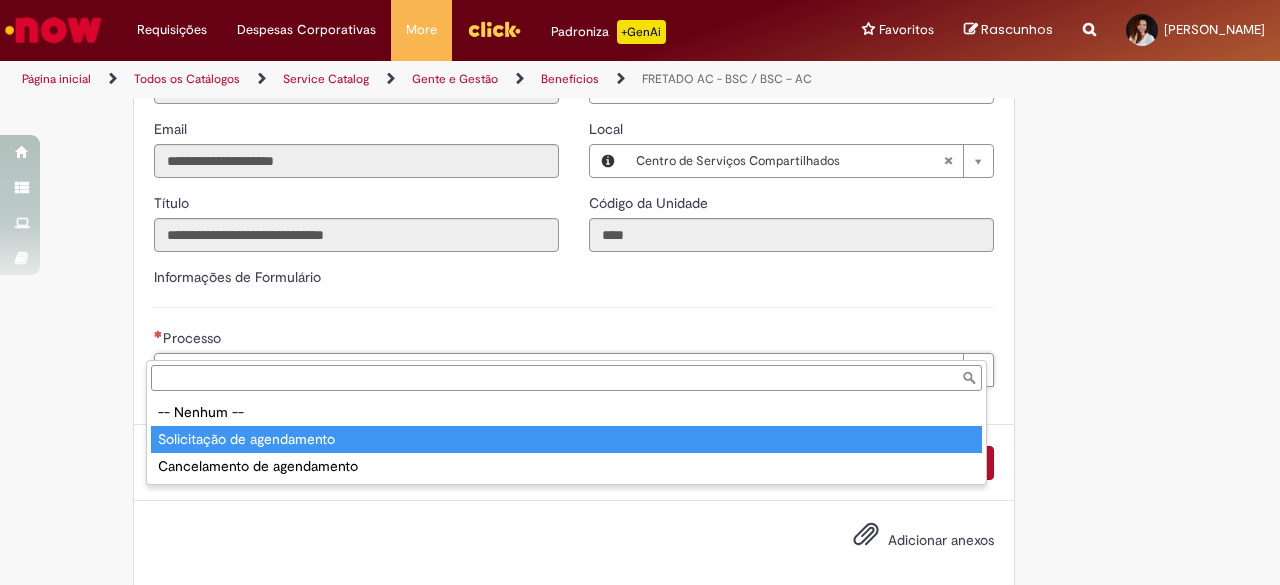 type on "**********" 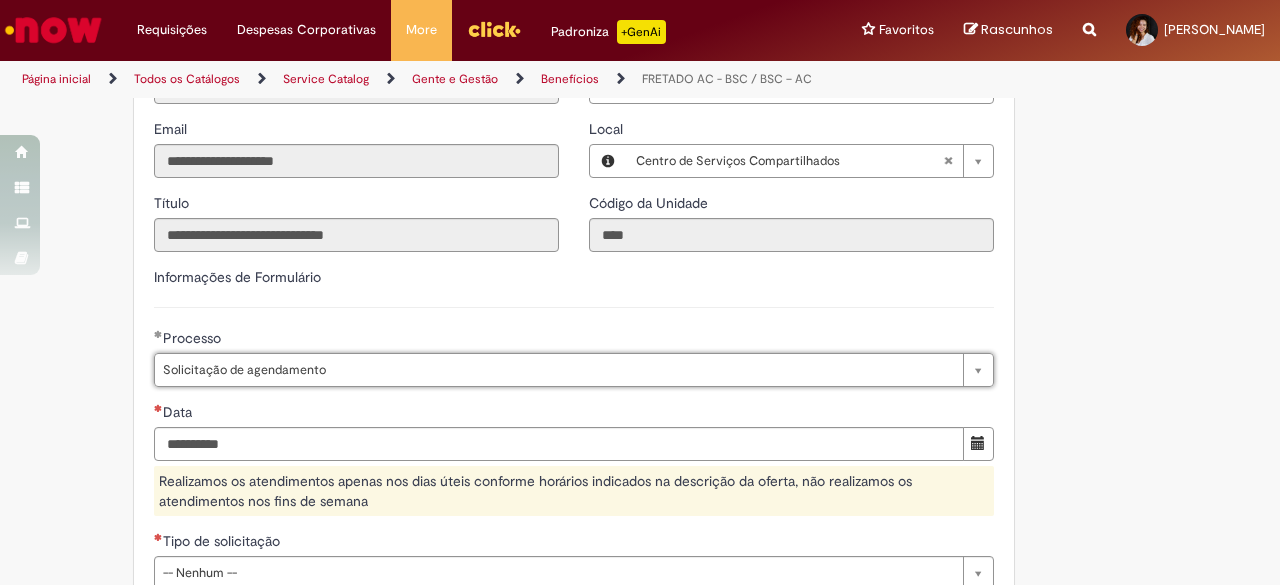 scroll, scrollTop: 688, scrollLeft: 0, axis: vertical 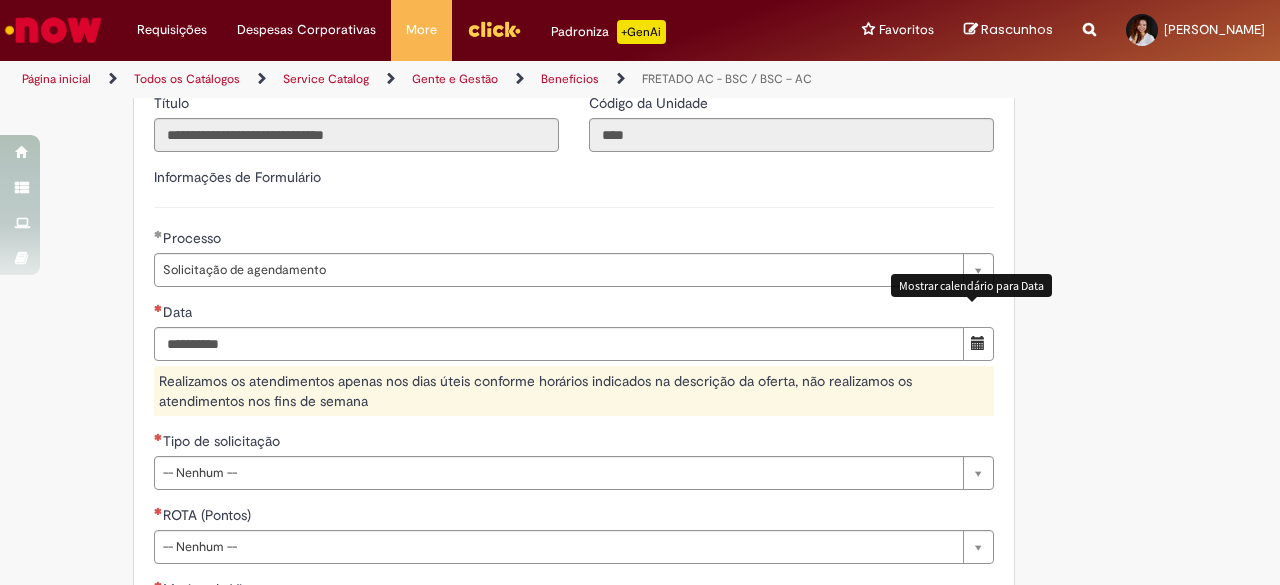 click at bounding box center [978, 344] 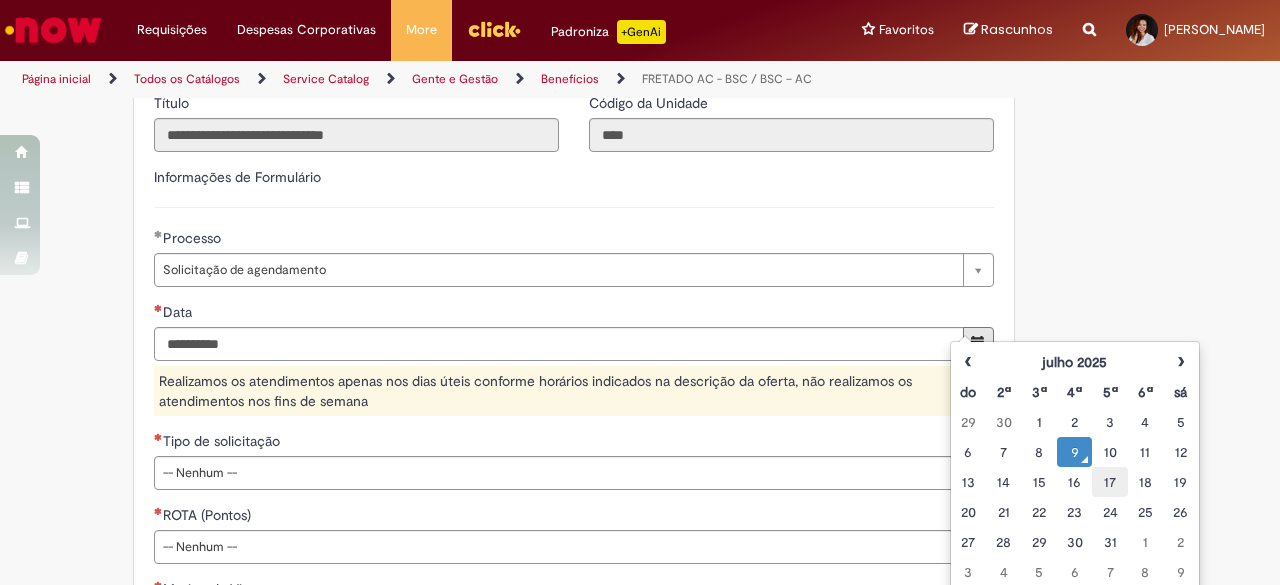 click on "17" at bounding box center (1109, 482) 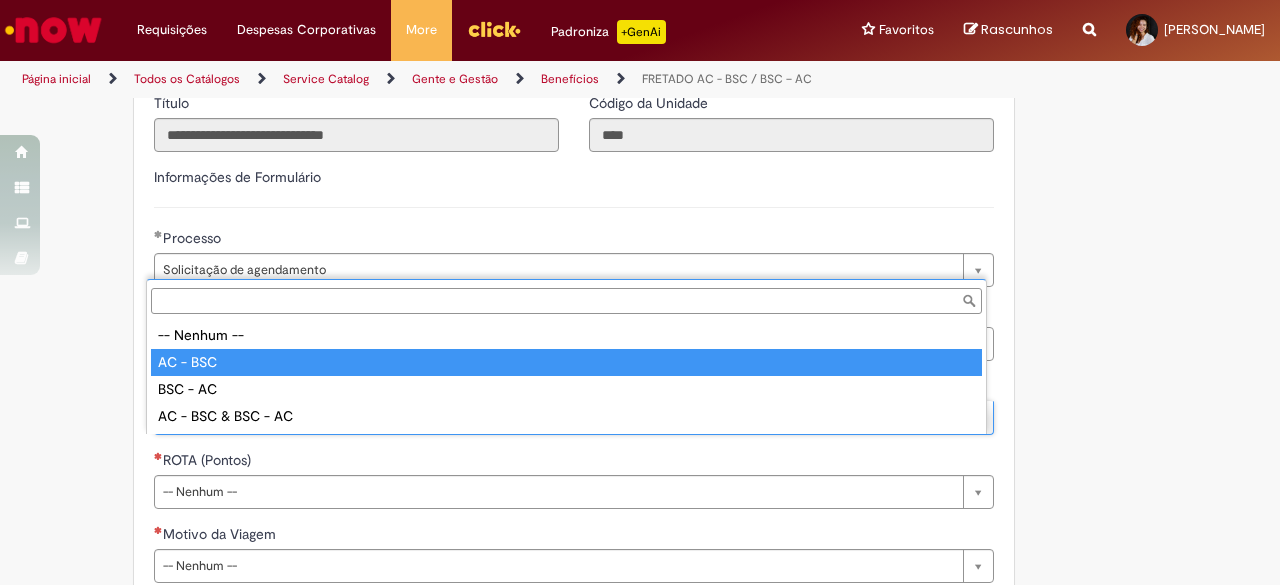 type on "********" 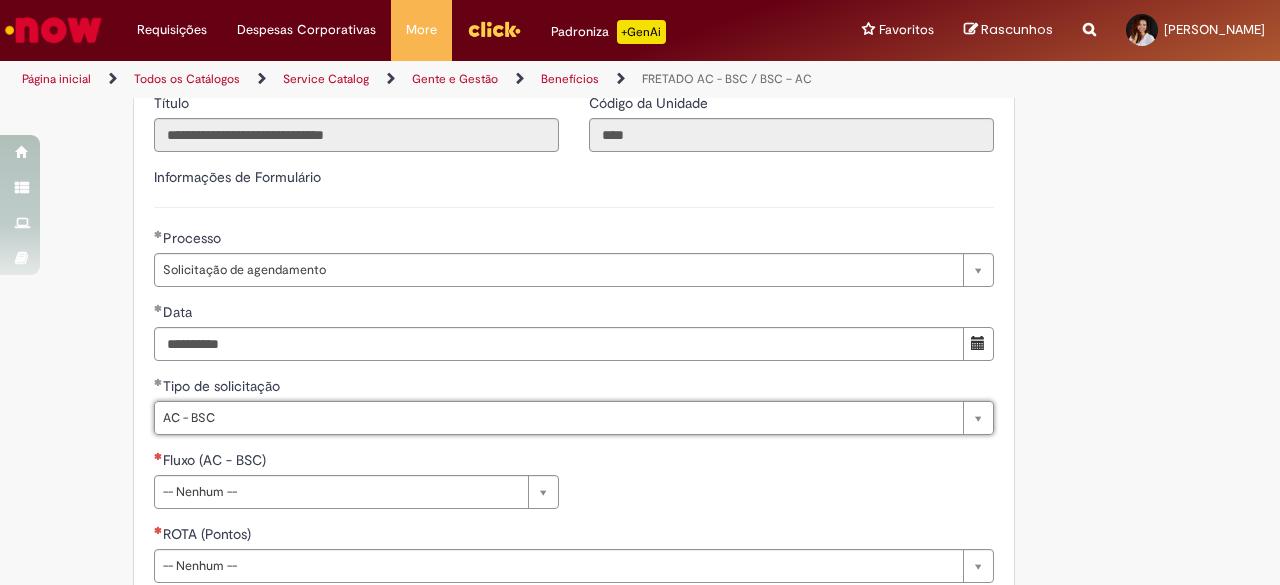 click on "**********" at bounding box center [542, 217] 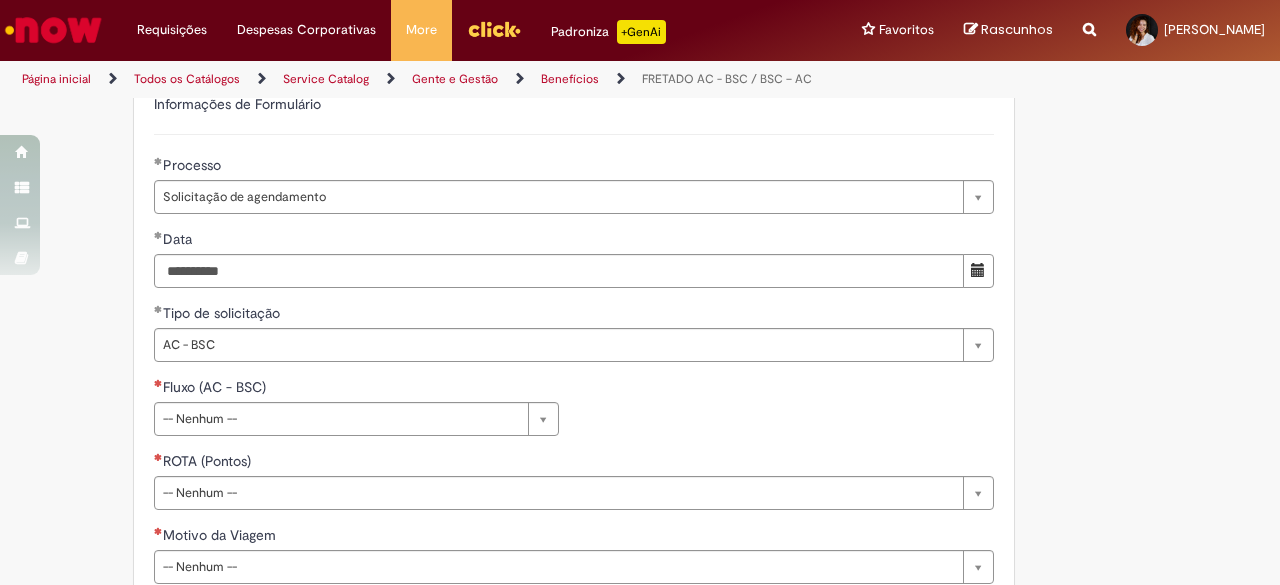 scroll, scrollTop: 888, scrollLeft: 0, axis: vertical 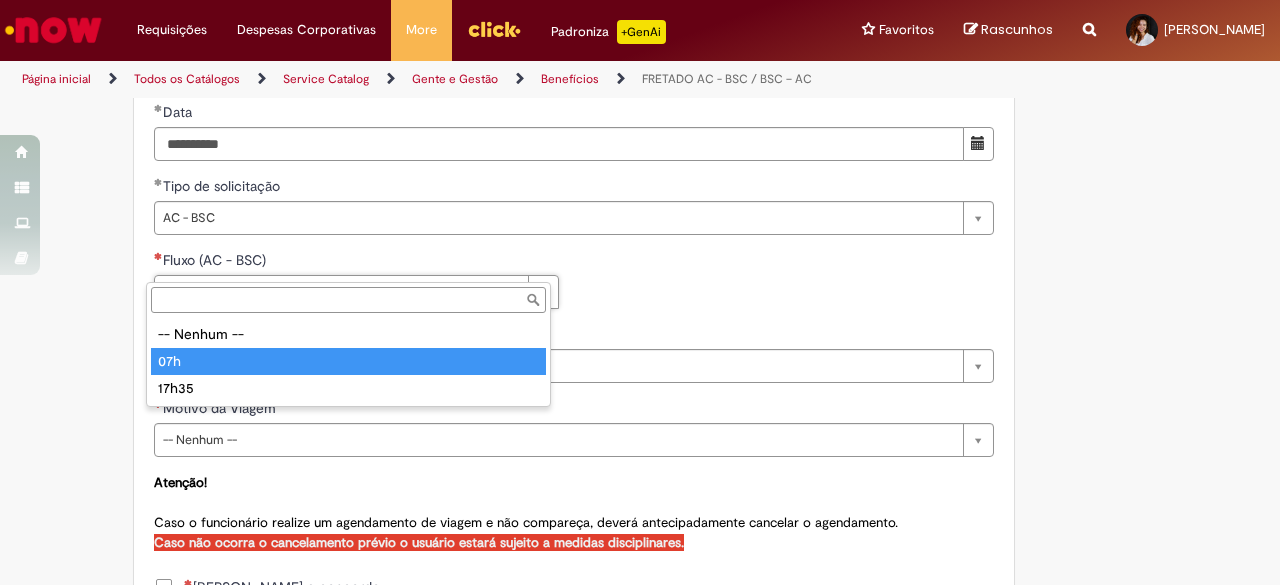 type on "***" 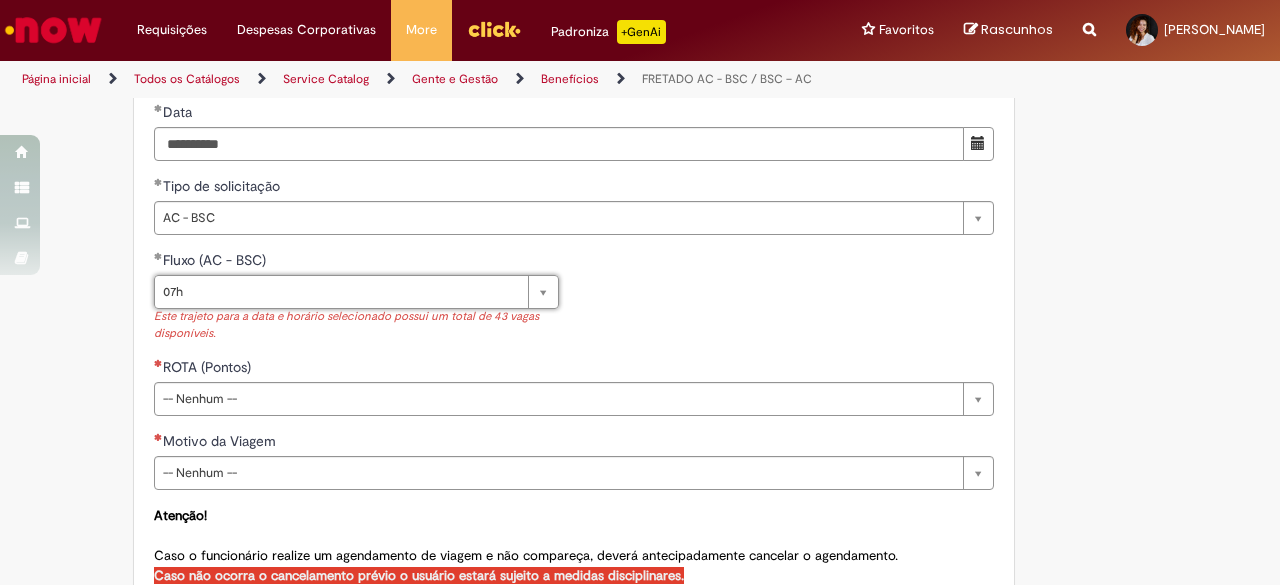 click on "**********" at bounding box center (574, 303) 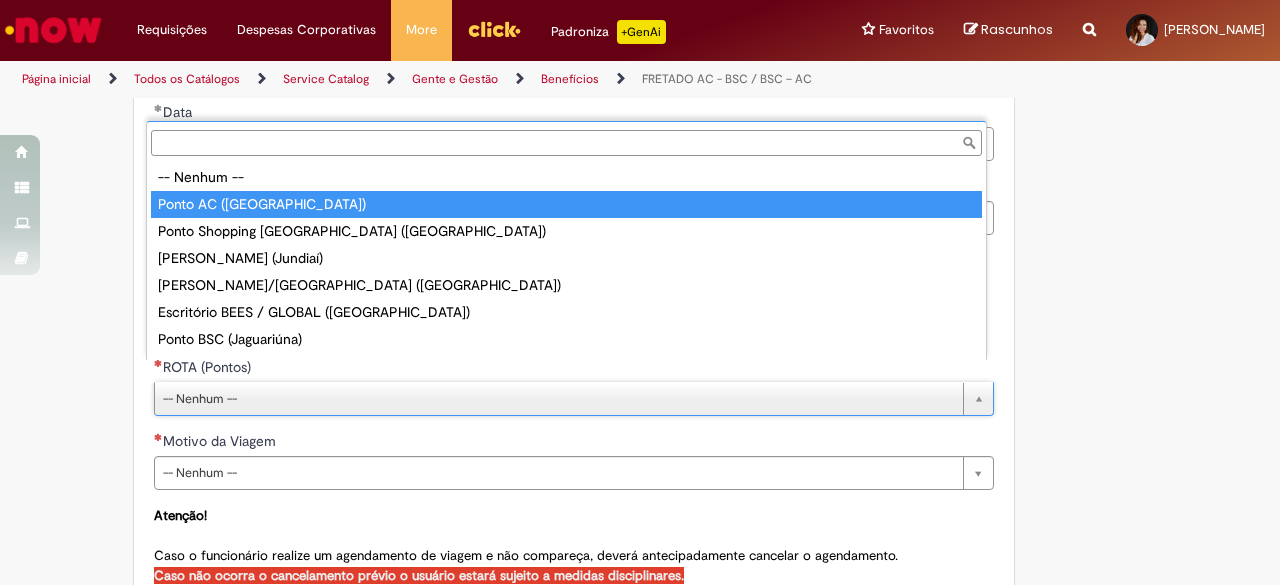 type on "**********" 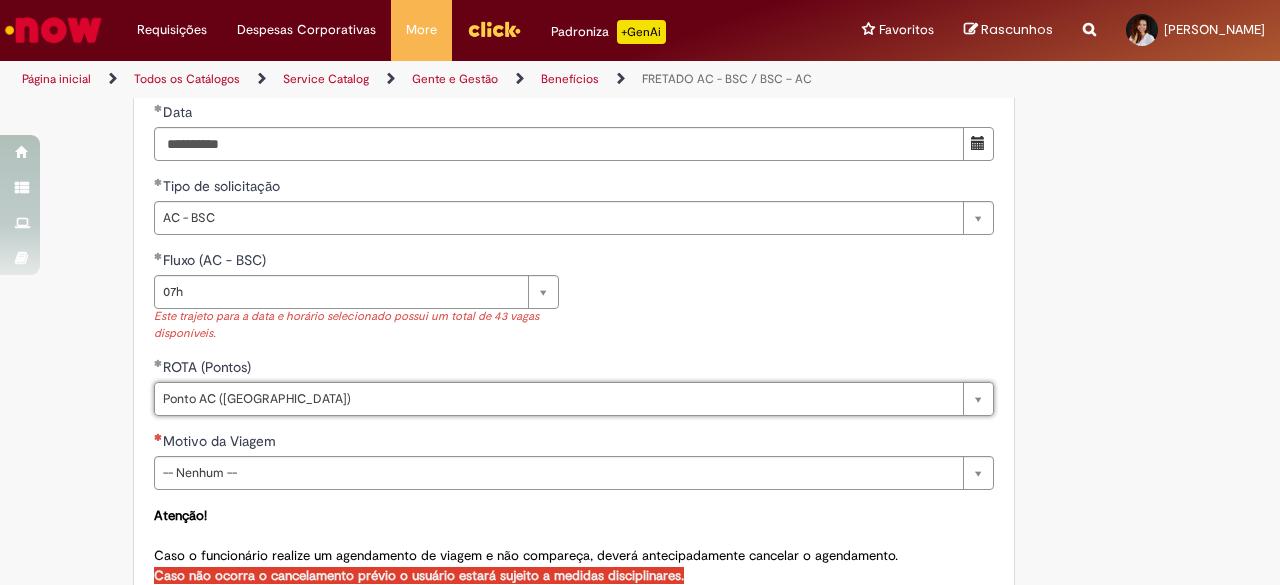 click on "**********" at bounding box center (542, 34) 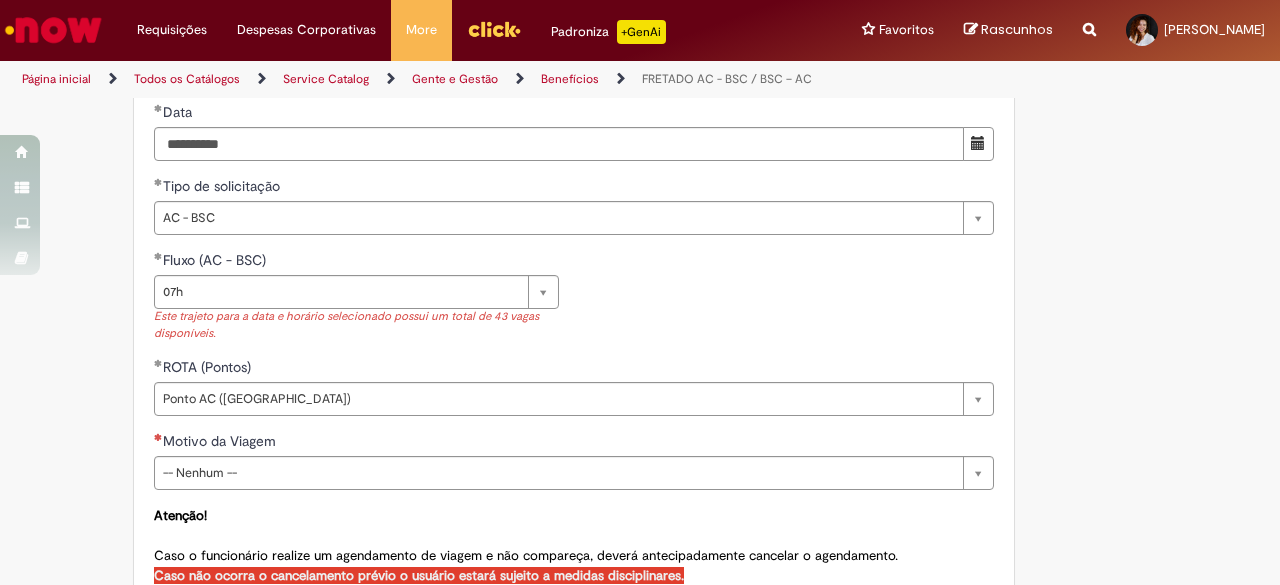 click on "Tipo de solicitação" at bounding box center (574, 188) 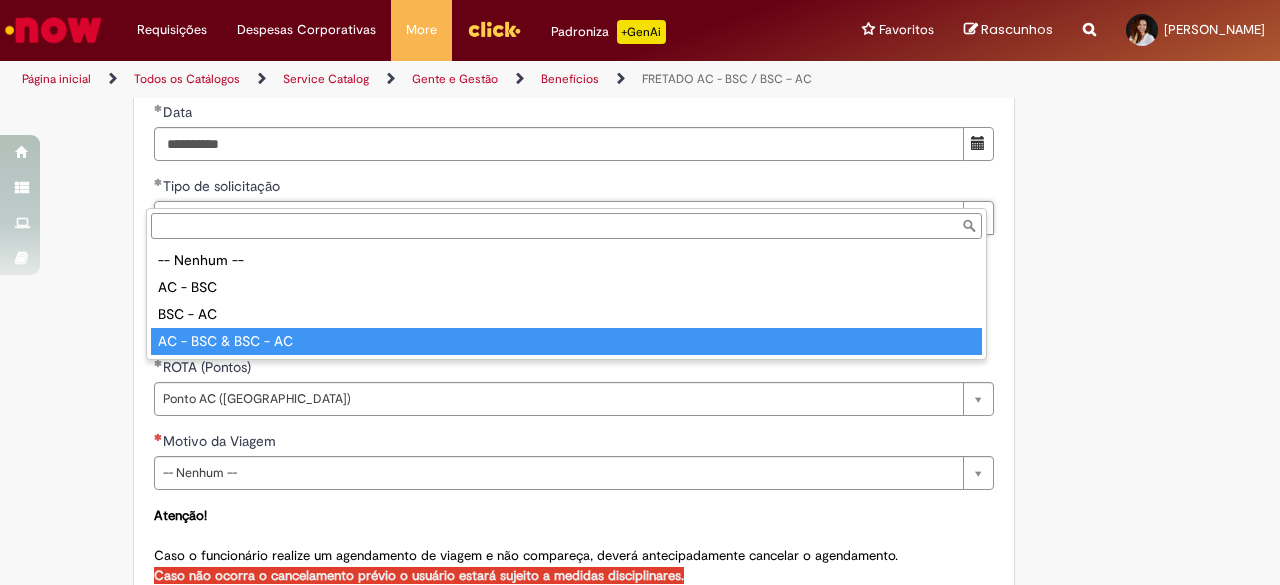 type on "**********" 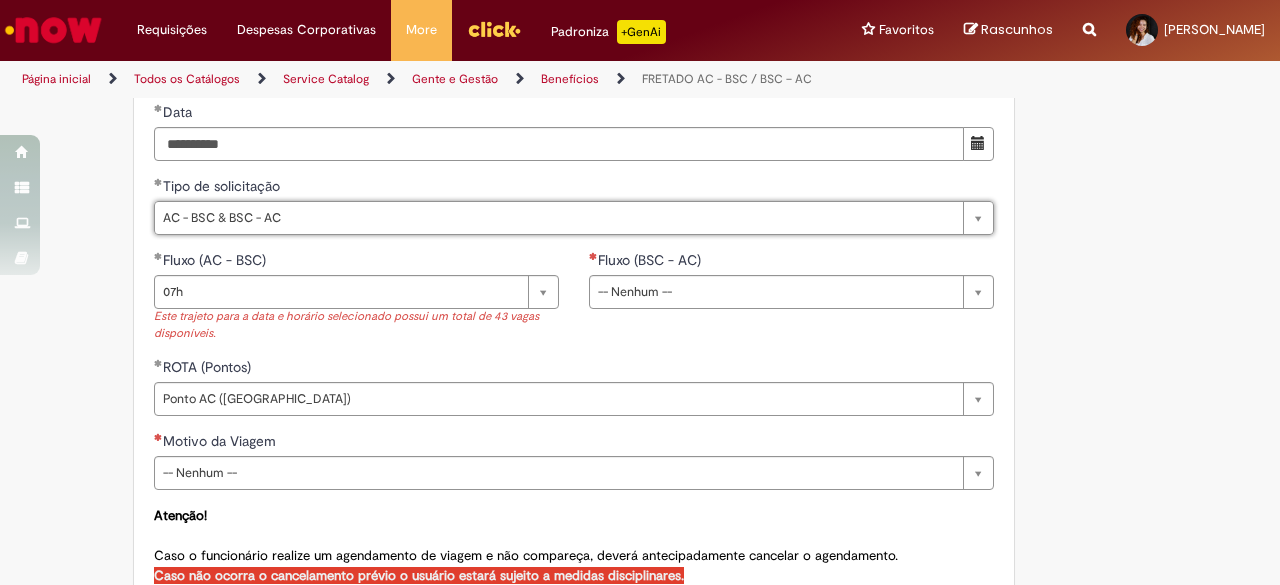 scroll, scrollTop: 0, scrollLeft: 58, axis: horizontal 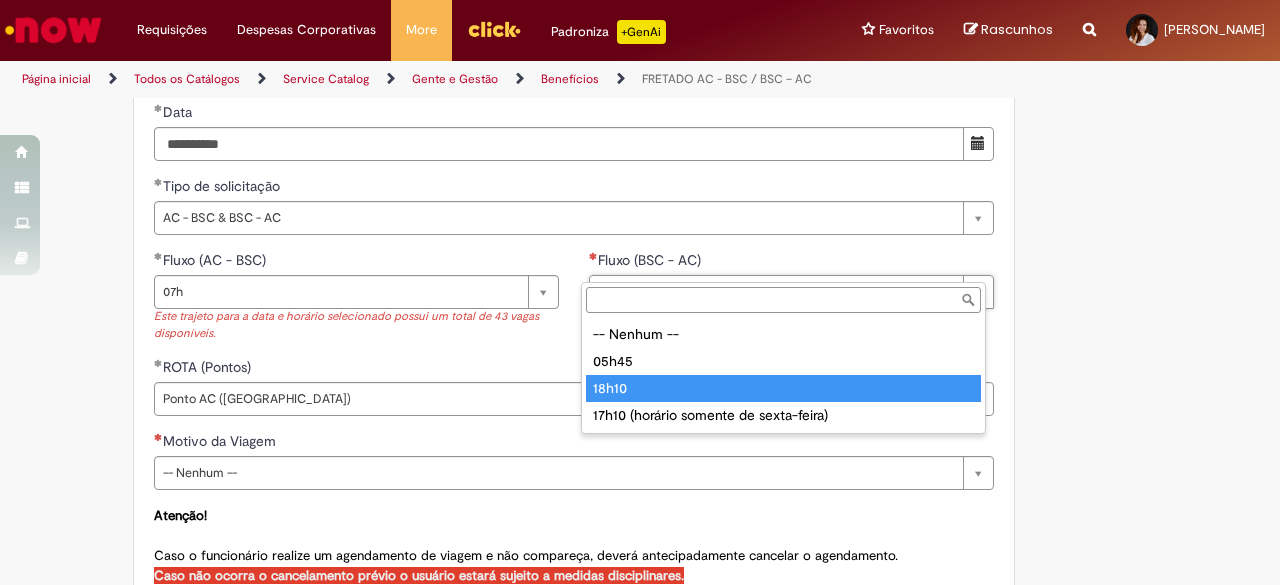 type on "*****" 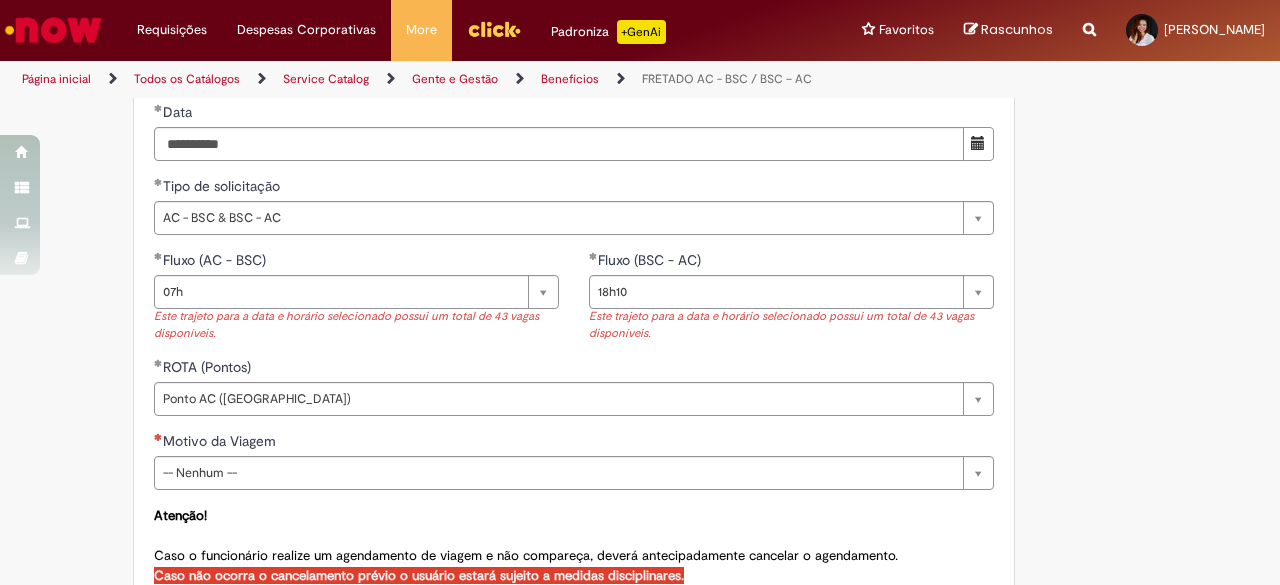 click on "**********" at bounding box center [542, 34] 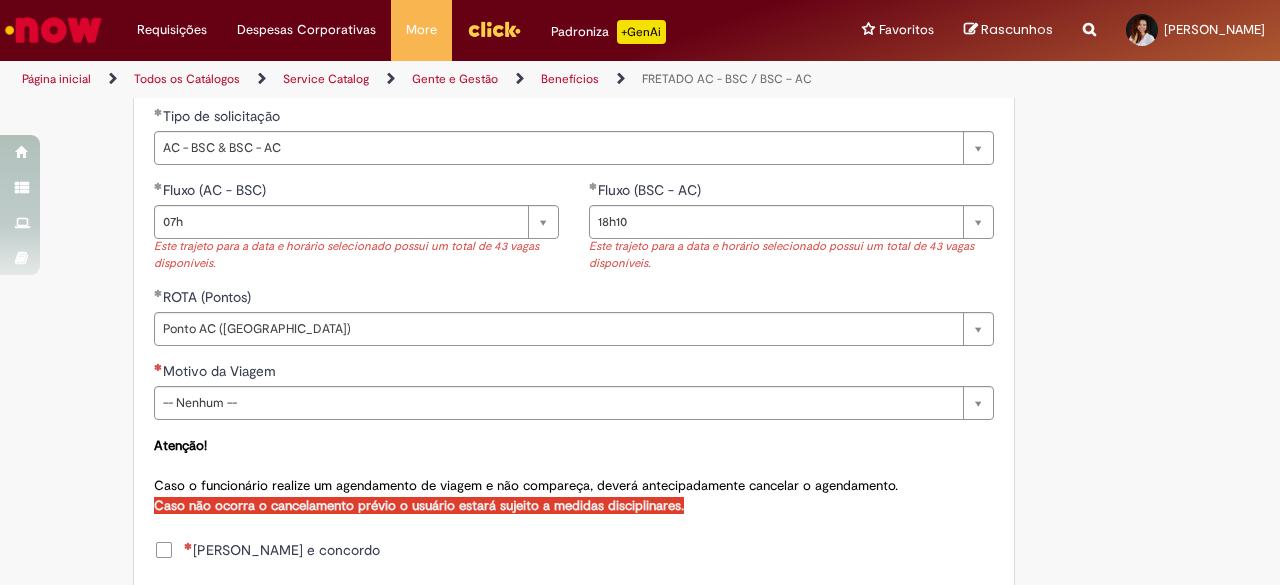scroll, scrollTop: 988, scrollLeft: 0, axis: vertical 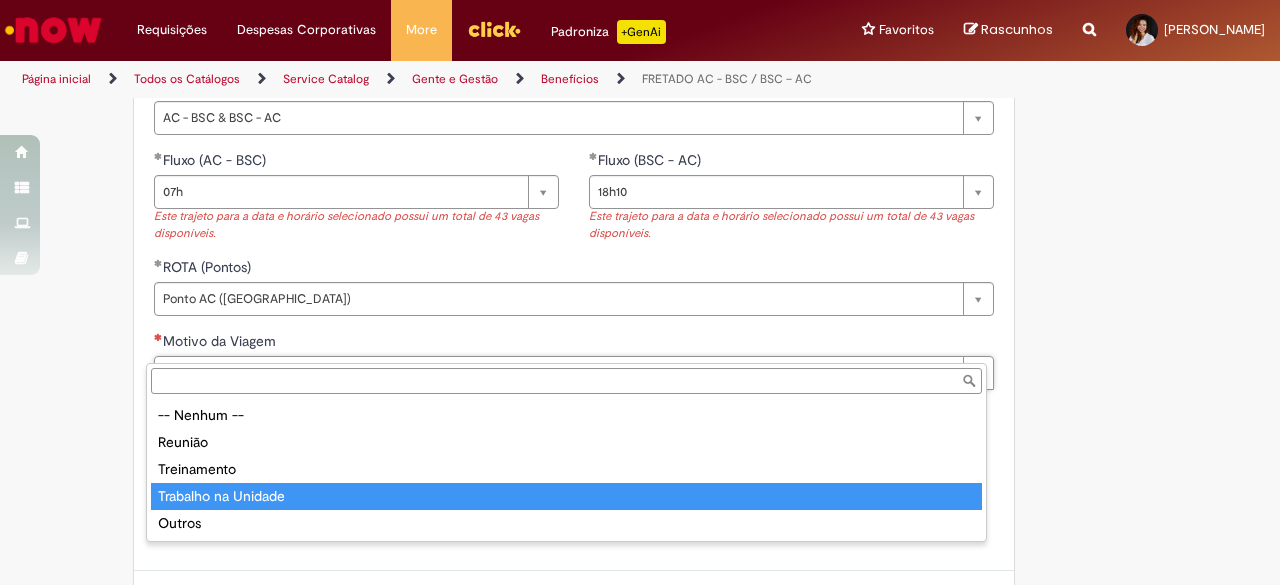 type on "**********" 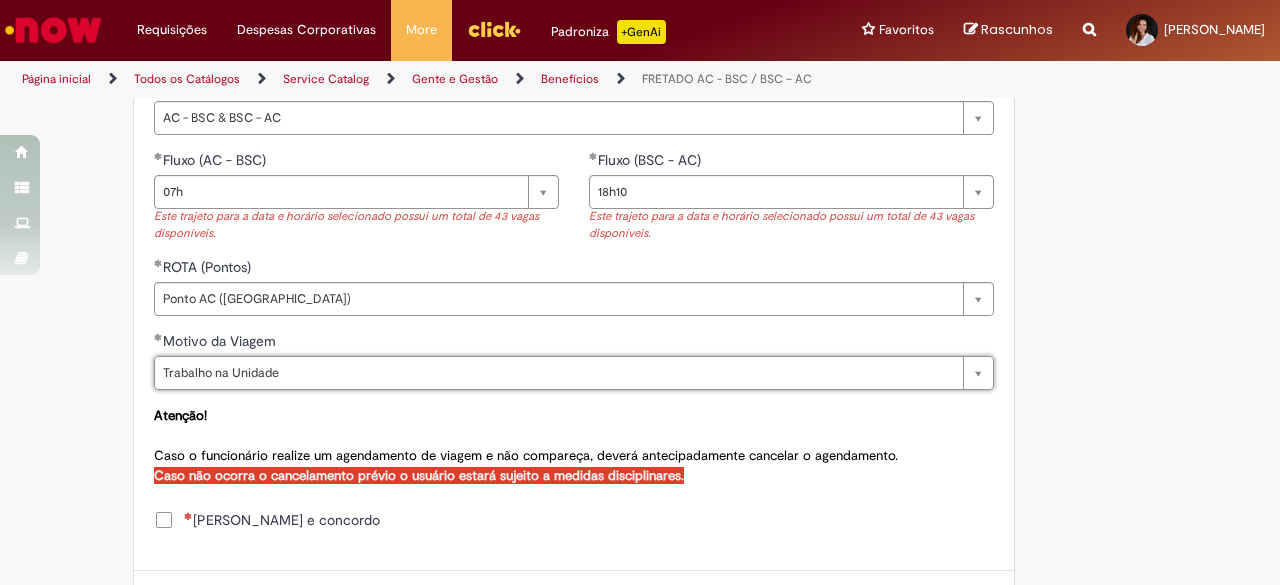 click on "**********" at bounding box center (542, -66) 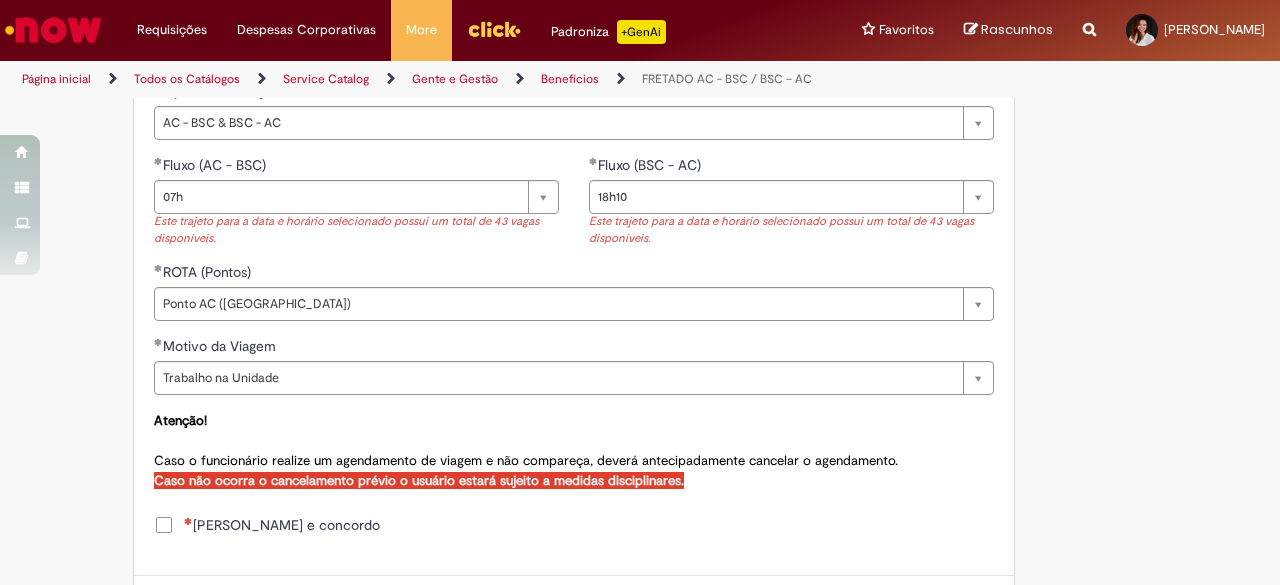 scroll, scrollTop: 988, scrollLeft: 0, axis: vertical 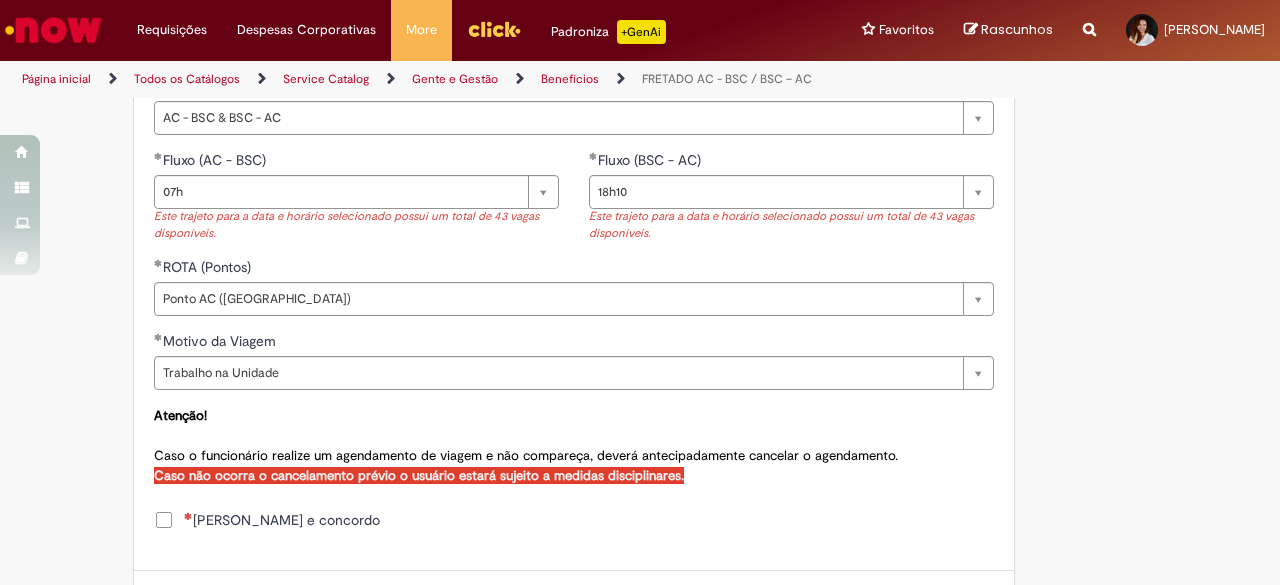 click at bounding box center [188, 516] 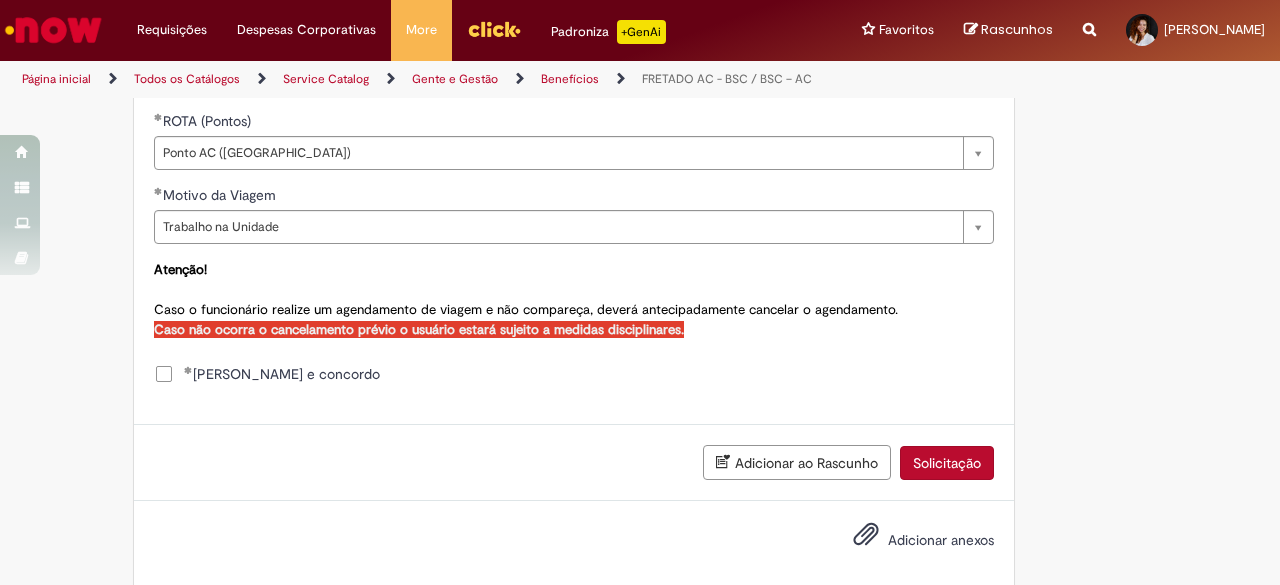 click on "Solicitação" at bounding box center (947, 463) 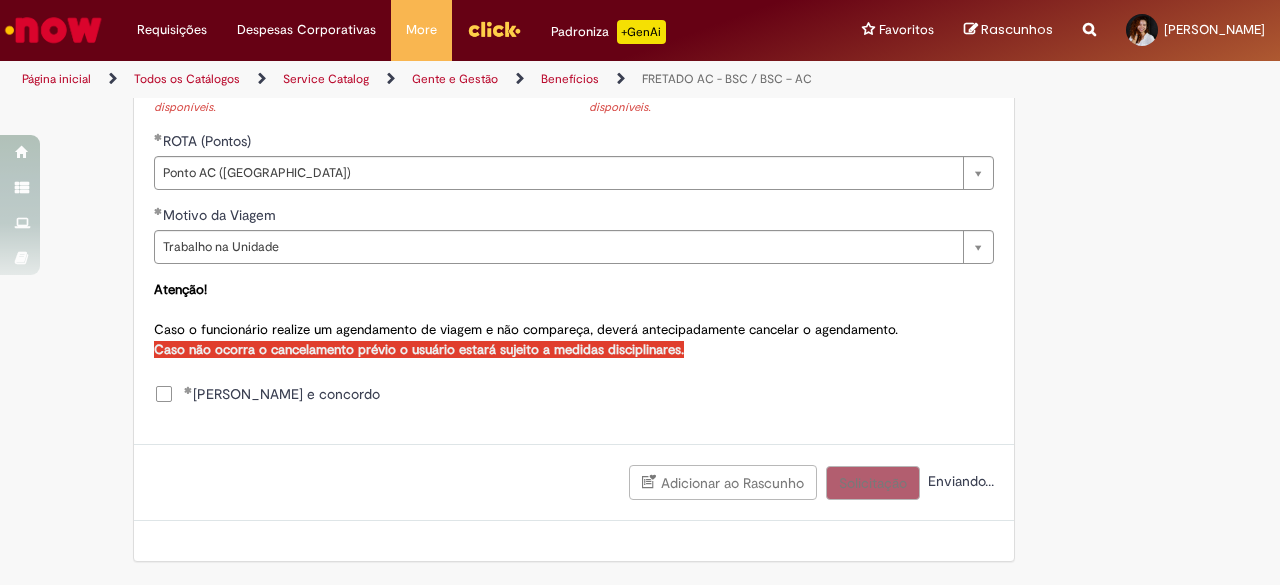 scroll, scrollTop: 1090, scrollLeft: 0, axis: vertical 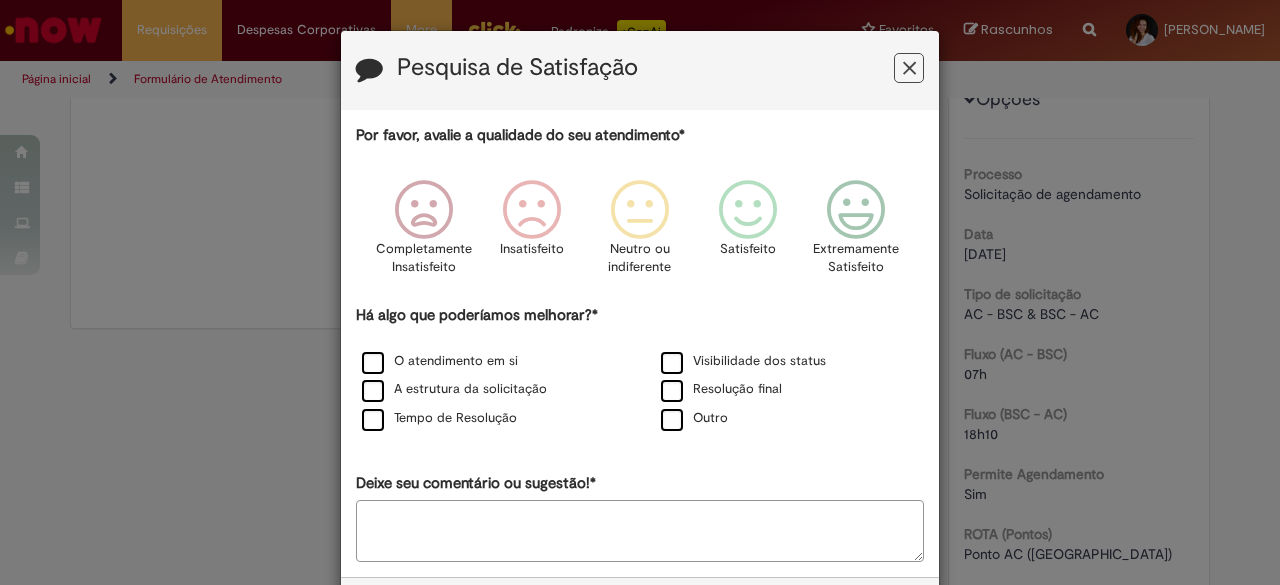 click on "Pesquisa de Satisfação
Por favor, avalie a qualidade do seu atendimento*
Completamente Insatisfeito
Insatisfeito
Neutro ou indiferente
Satisfeito
Extremamente Satisfeito
Há algo que poderíamos melhorar?*
O atendimento em si
Visibilidade dos status
A estrutura da solicitação
Resolução final
Tempo de Resolução
Outro
Deixe seu comentário ou sugestão!*
Cancelar   Enviar" at bounding box center [640, 292] 